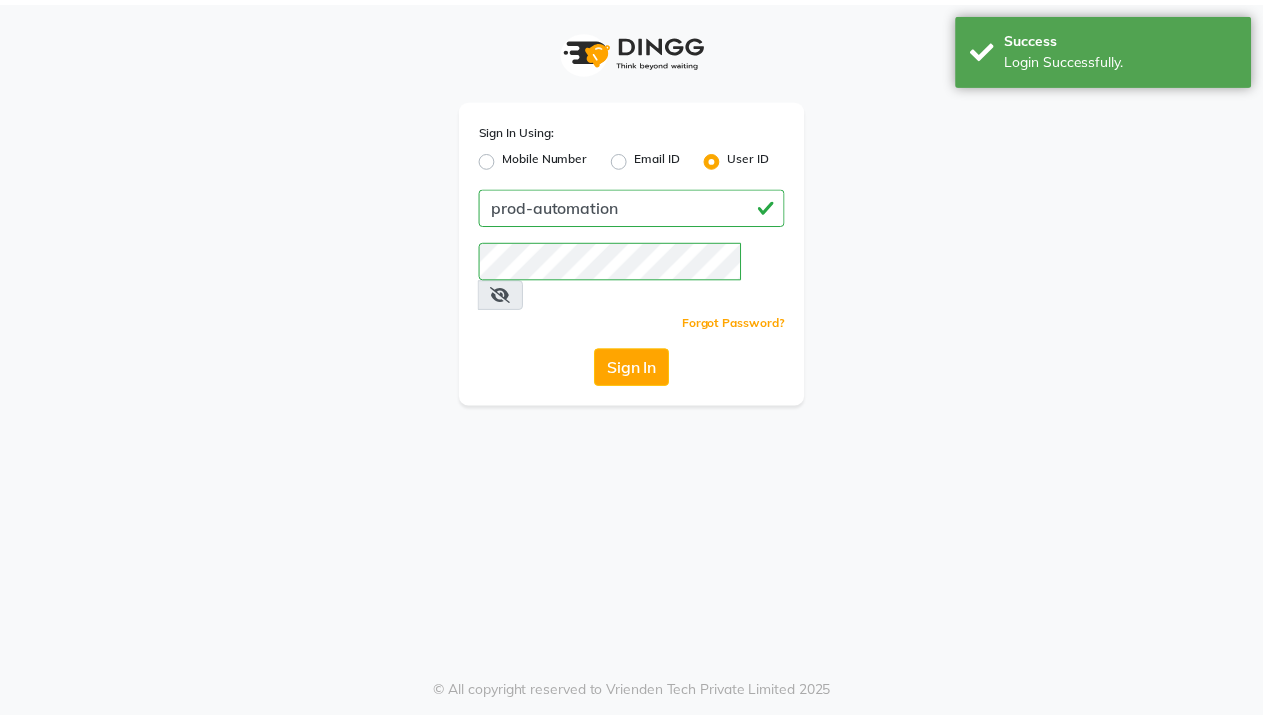 scroll, scrollTop: 0, scrollLeft: 0, axis: both 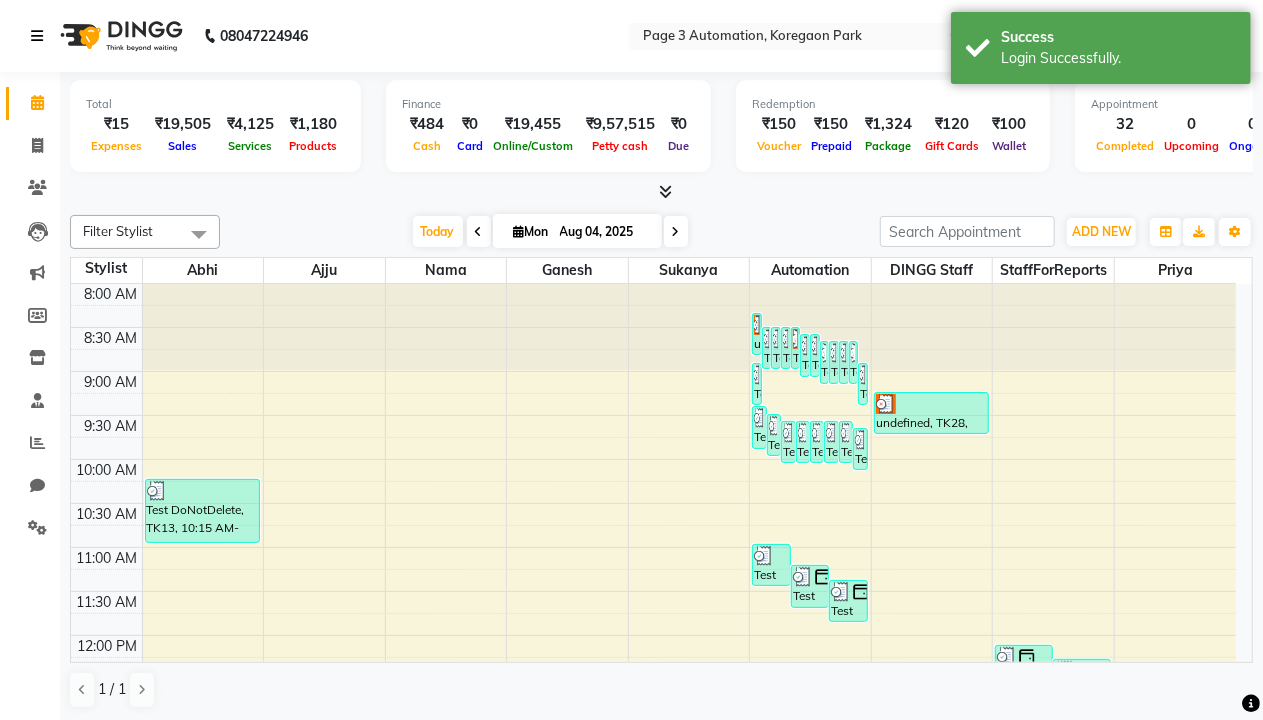 click at bounding box center (37, 36) 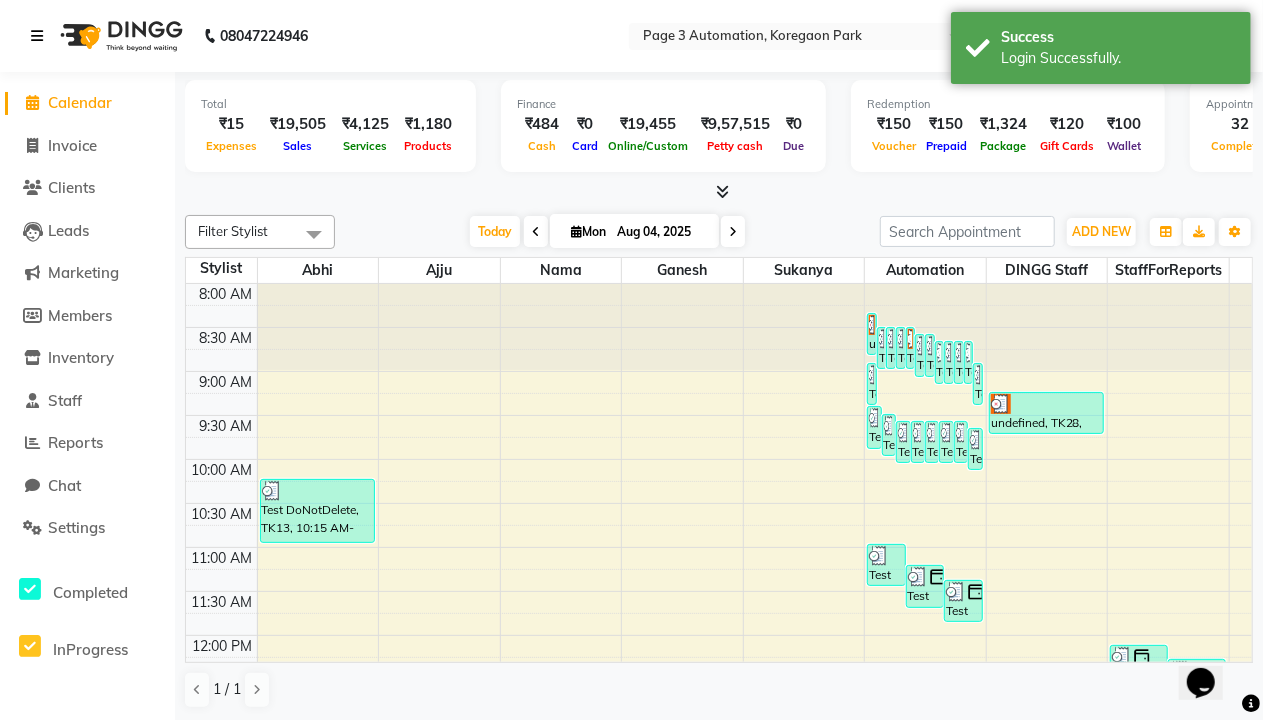 scroll, scrollTop: 0, scrollLeft: 0, axis: both 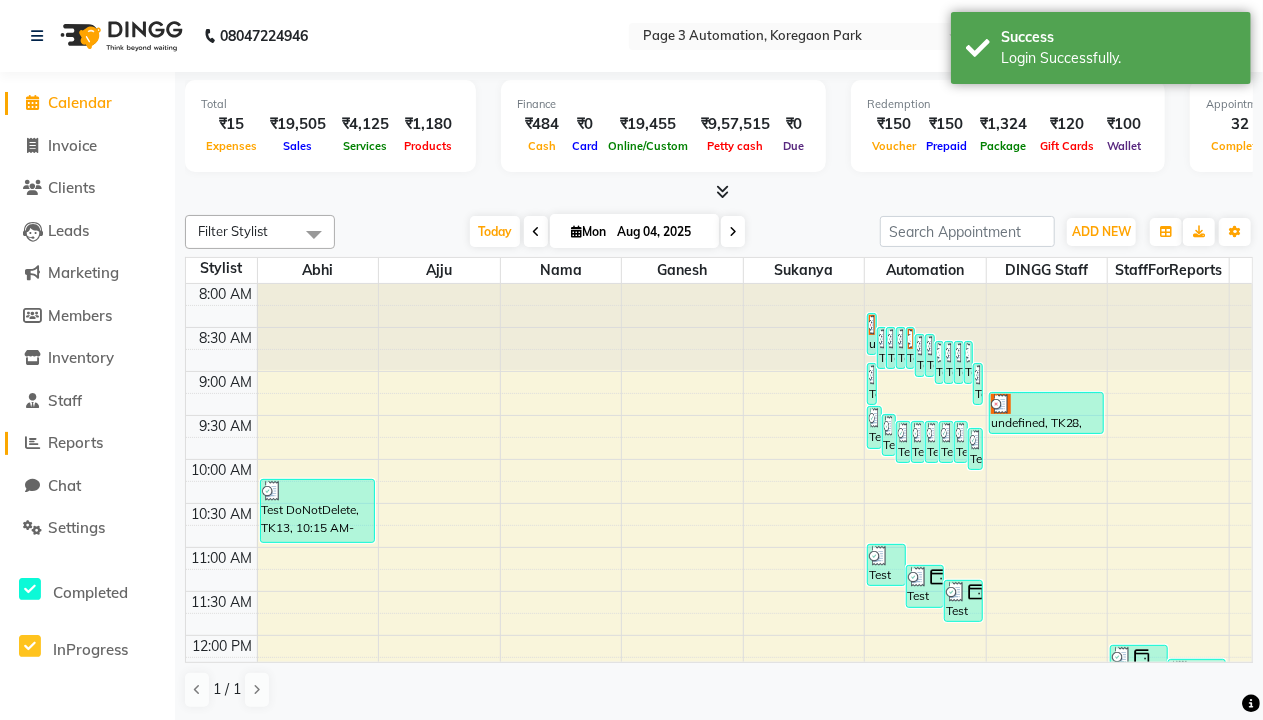 click on "Reports" 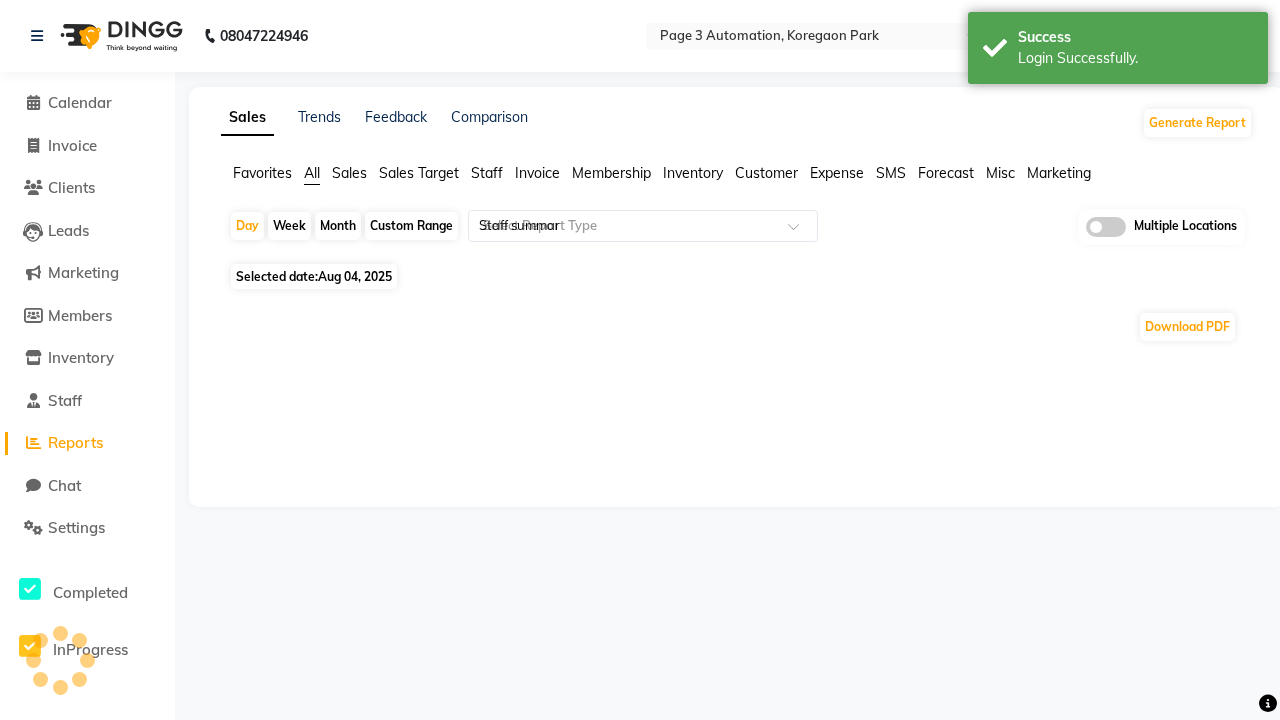 type on "Staff summary" 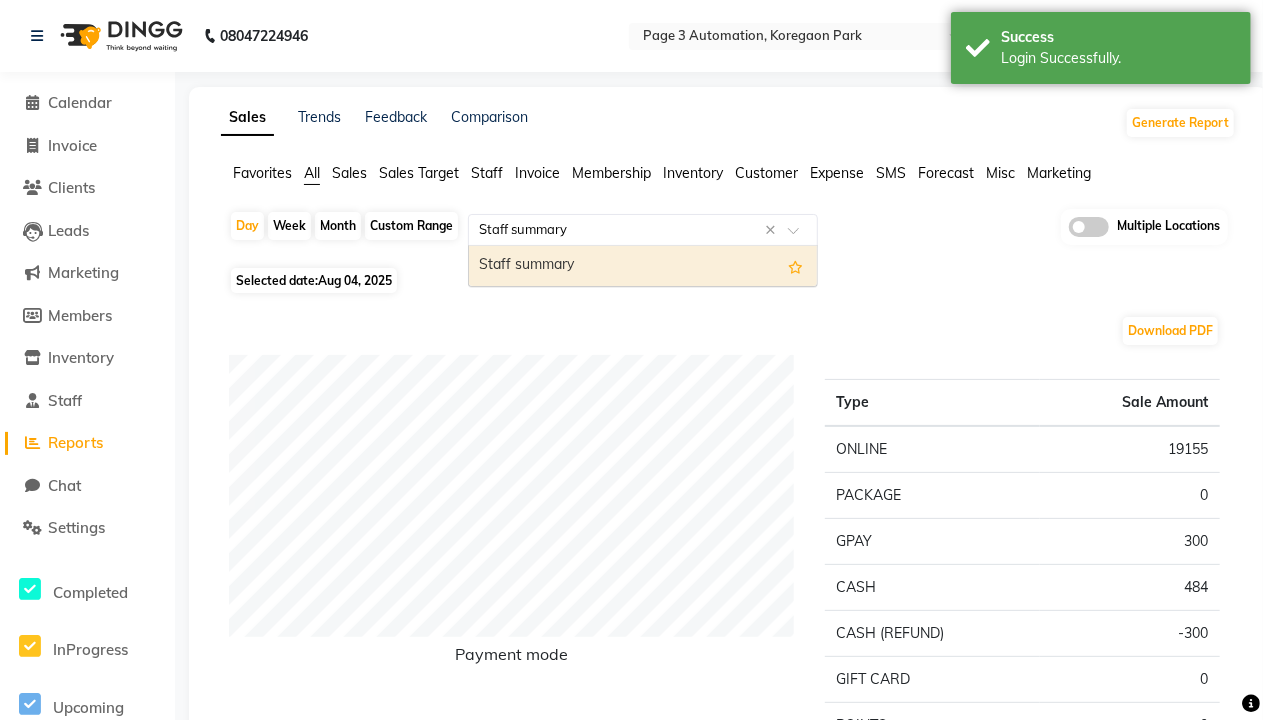 click on "Staff summary" at bounding box center [643, 266] 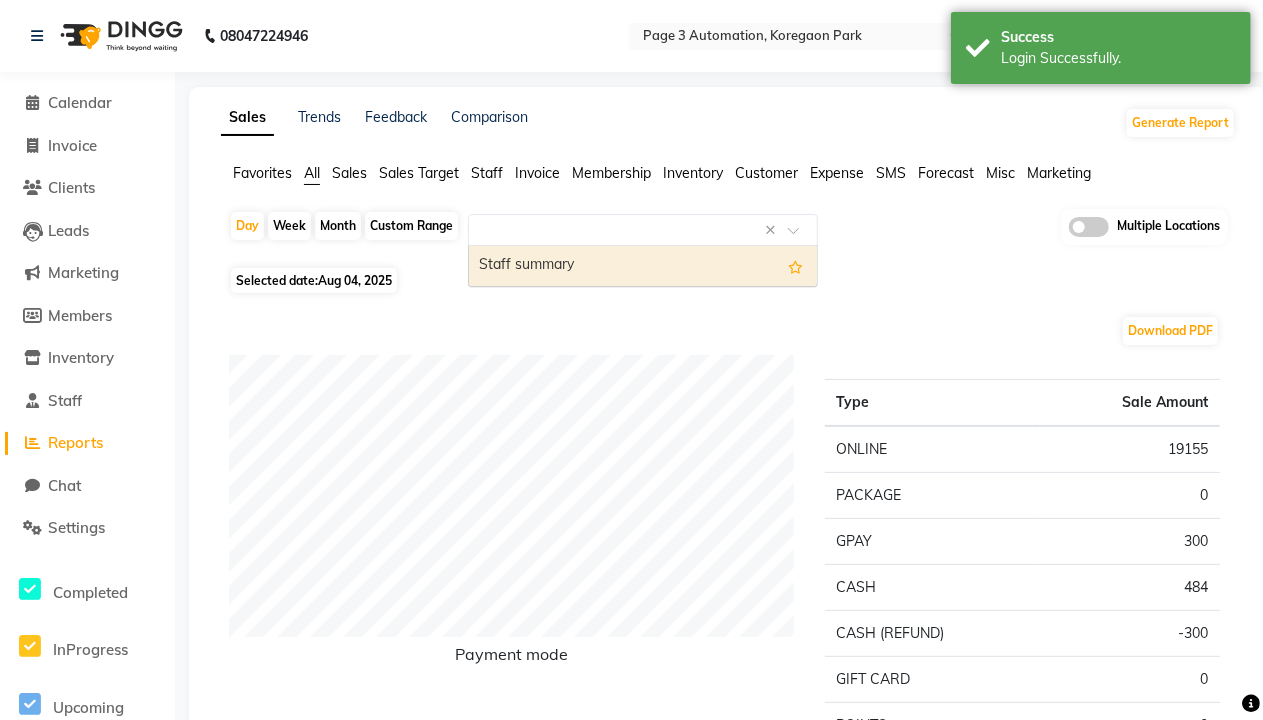 select on "full_report" 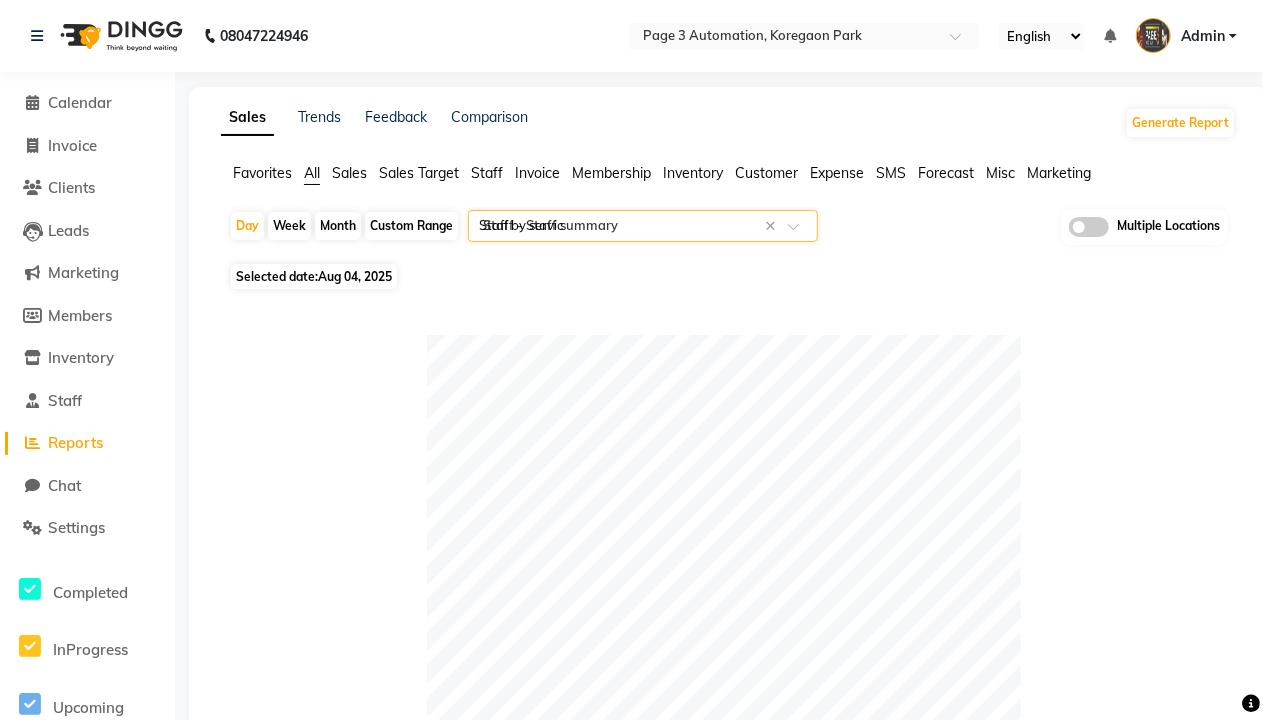 type on "Staff by service" 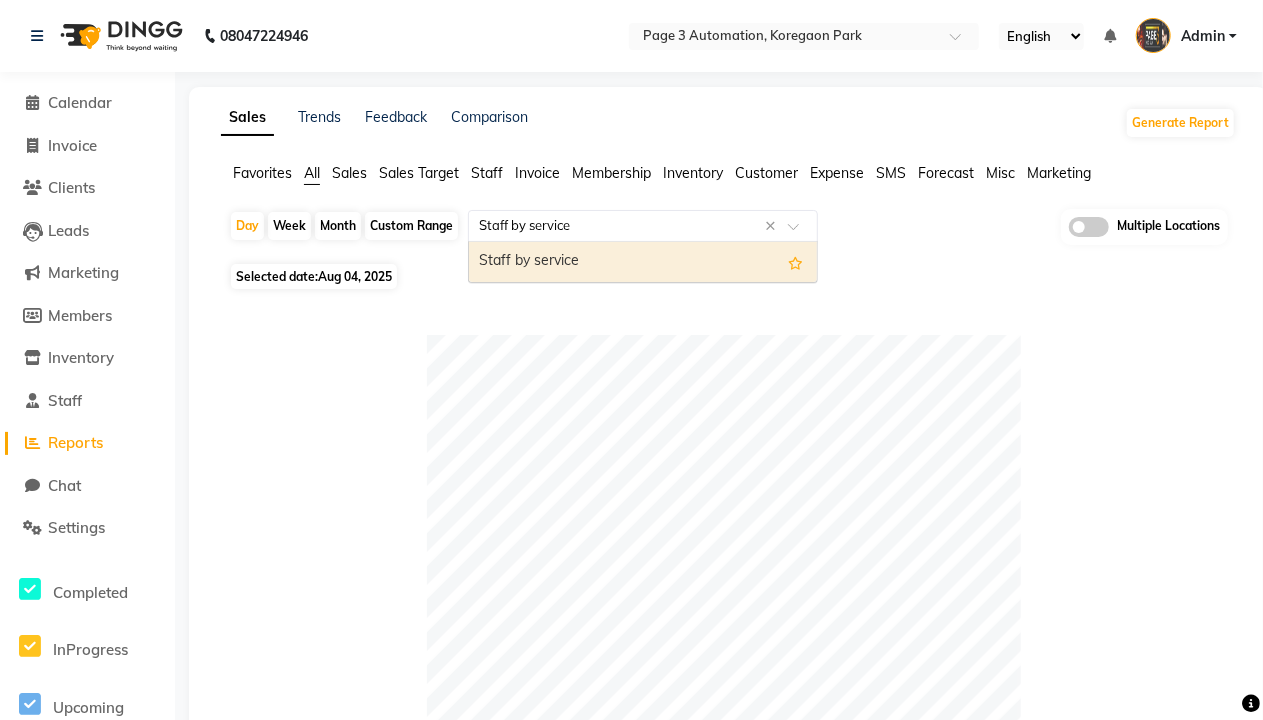 click on "Staff by service" at bounding box center (643, 262) 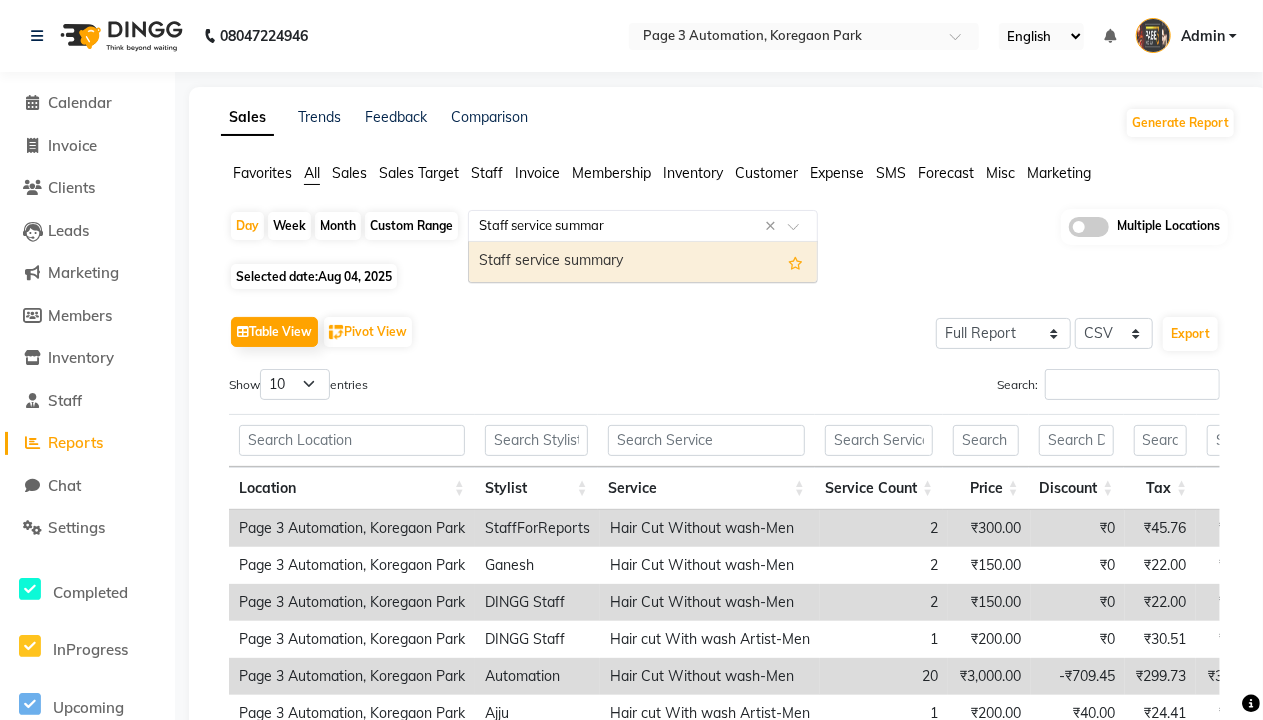 type on "Staff service summary" 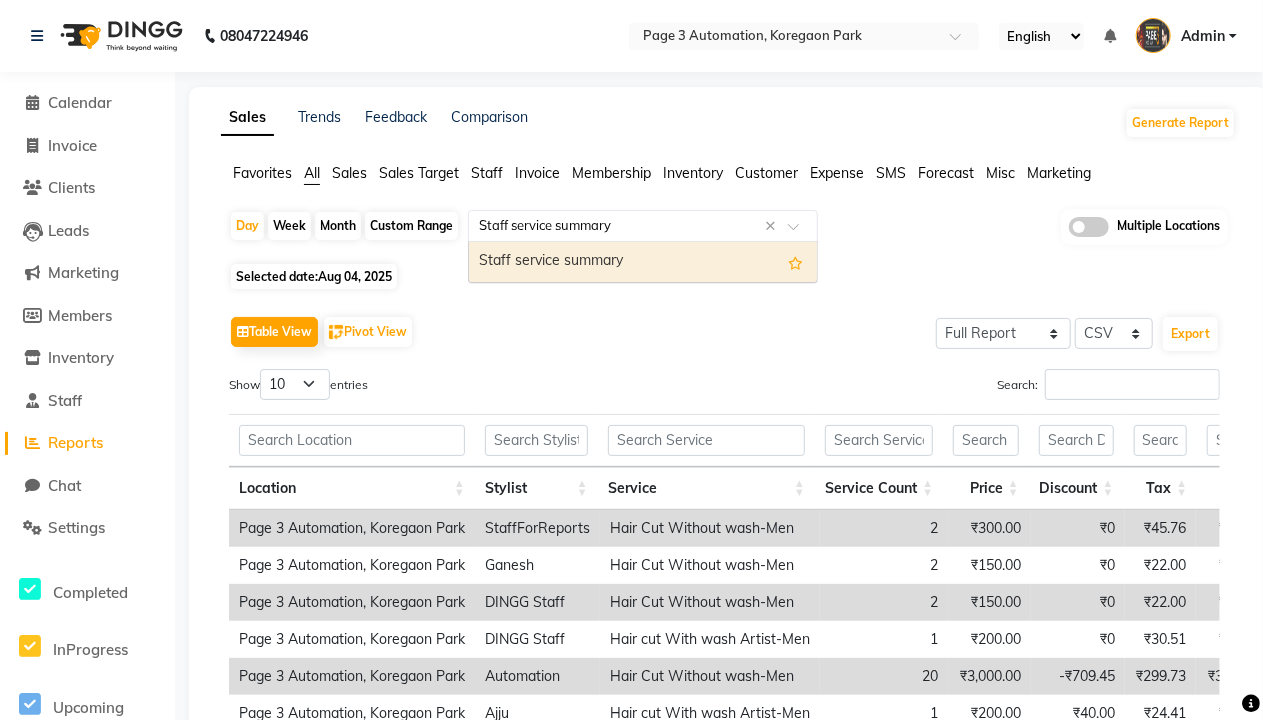 click on "Staff service summary" at bounding box center [643, 262] 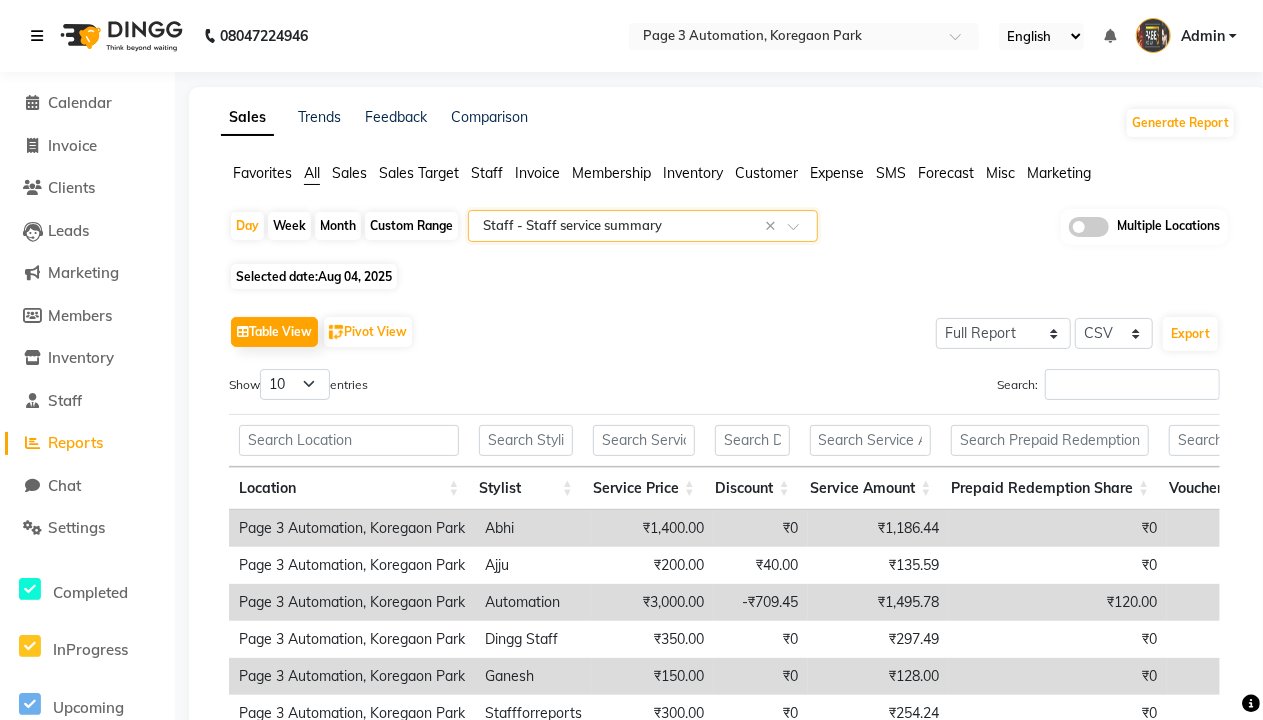 click at bounding box center [37, 36] 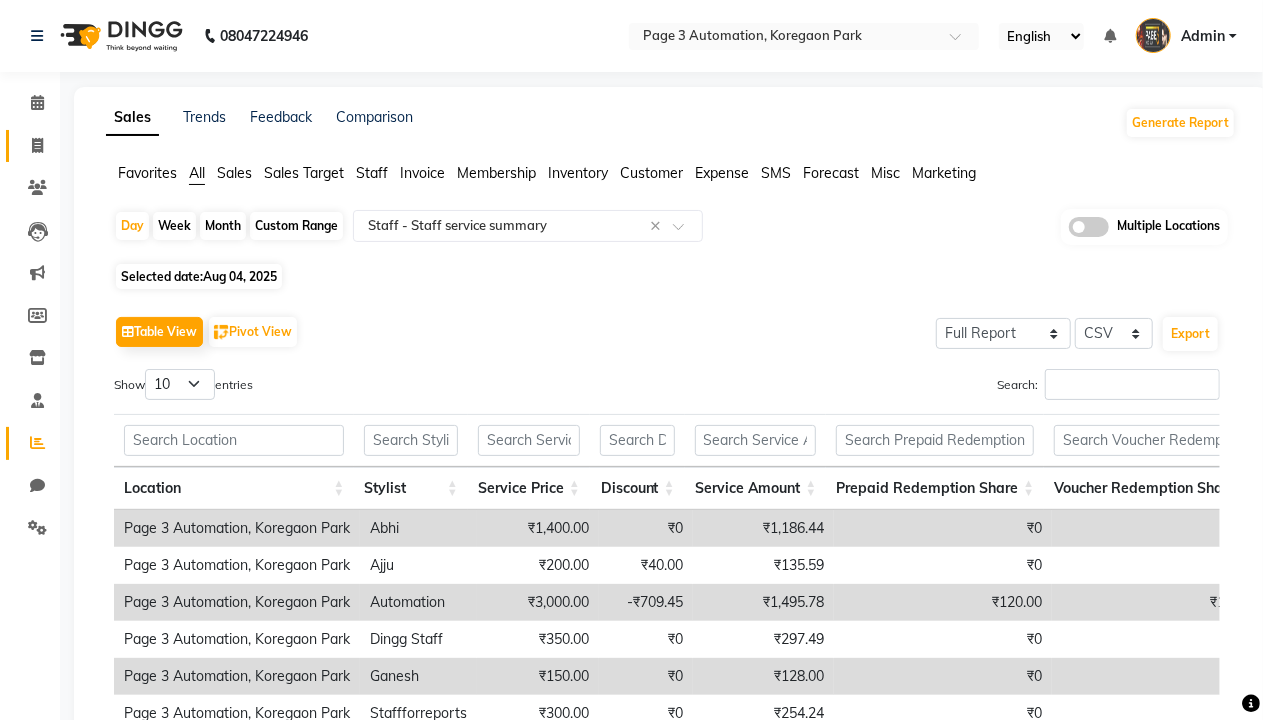click 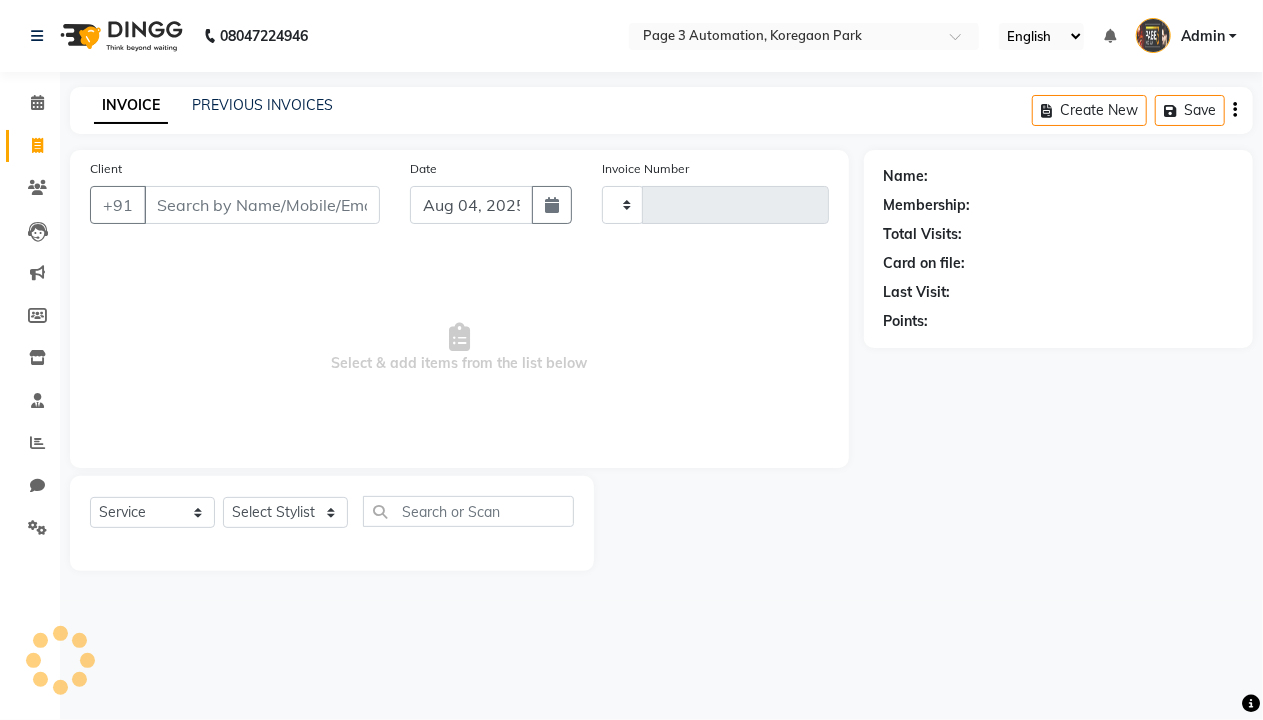 type on "7745" 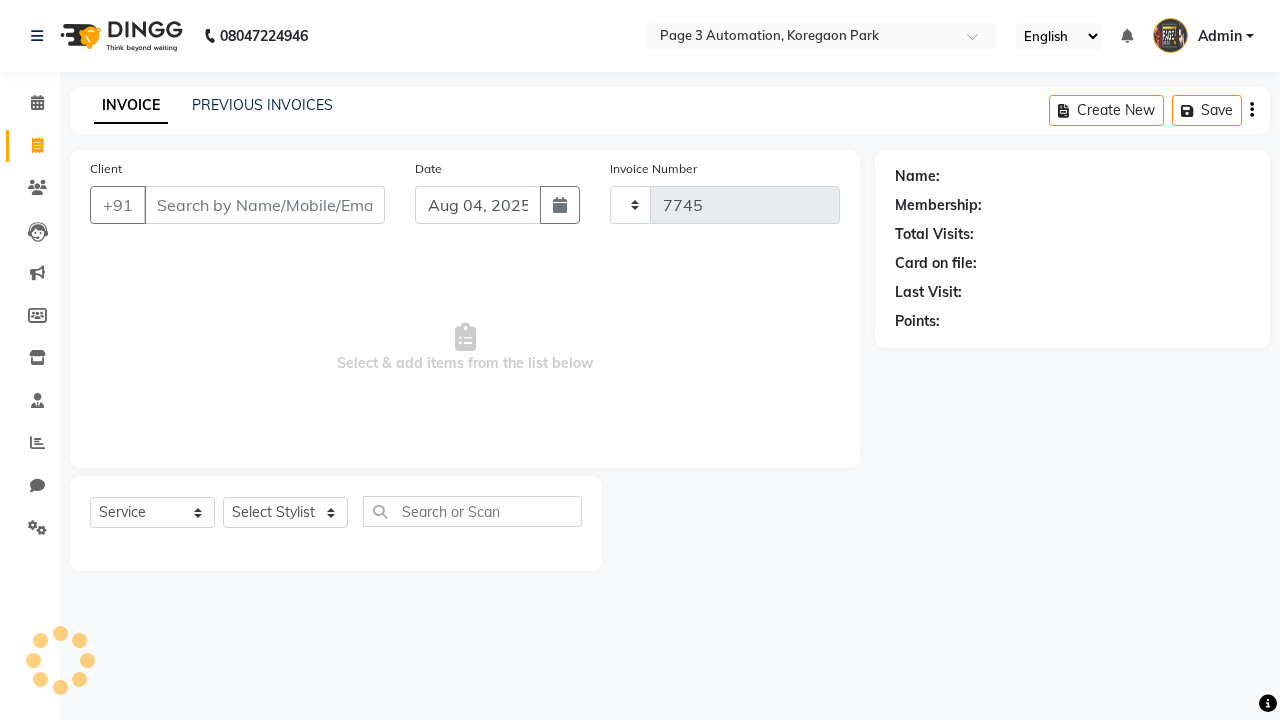 select on "2774" 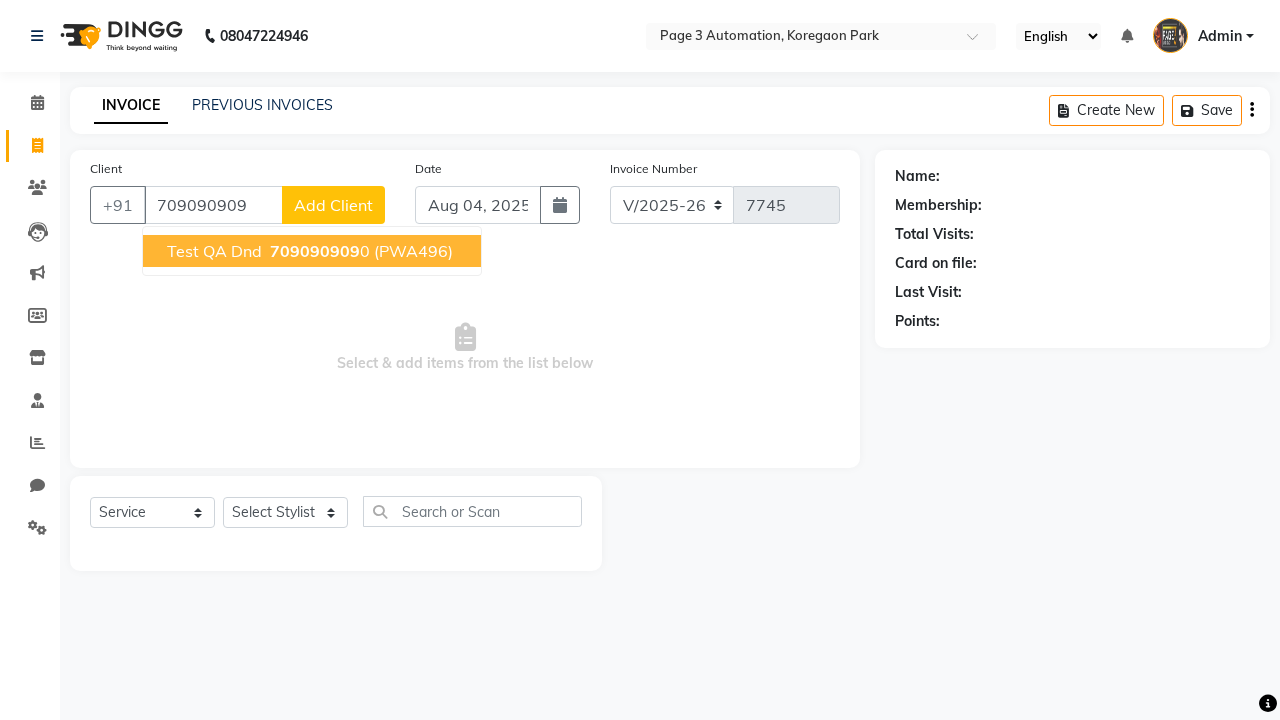 click on "709090909" at bounding box center [315, 251] 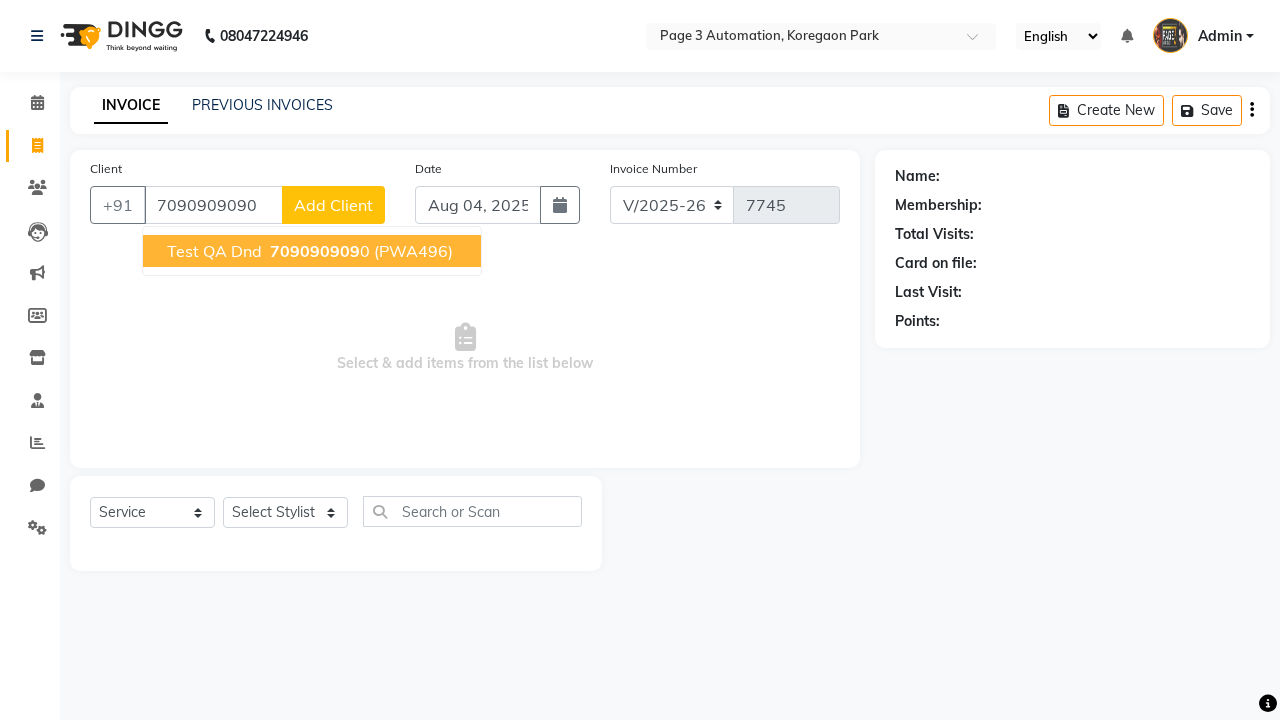type on "7090909090" 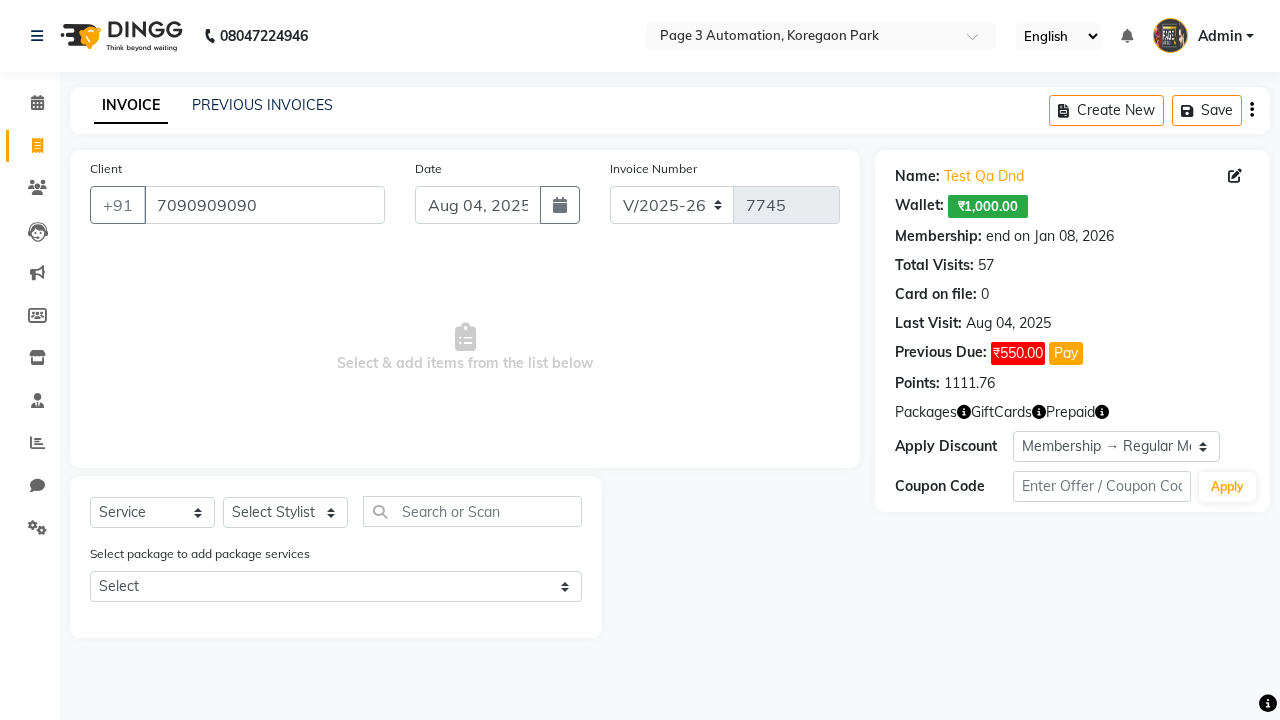 select on "0:" 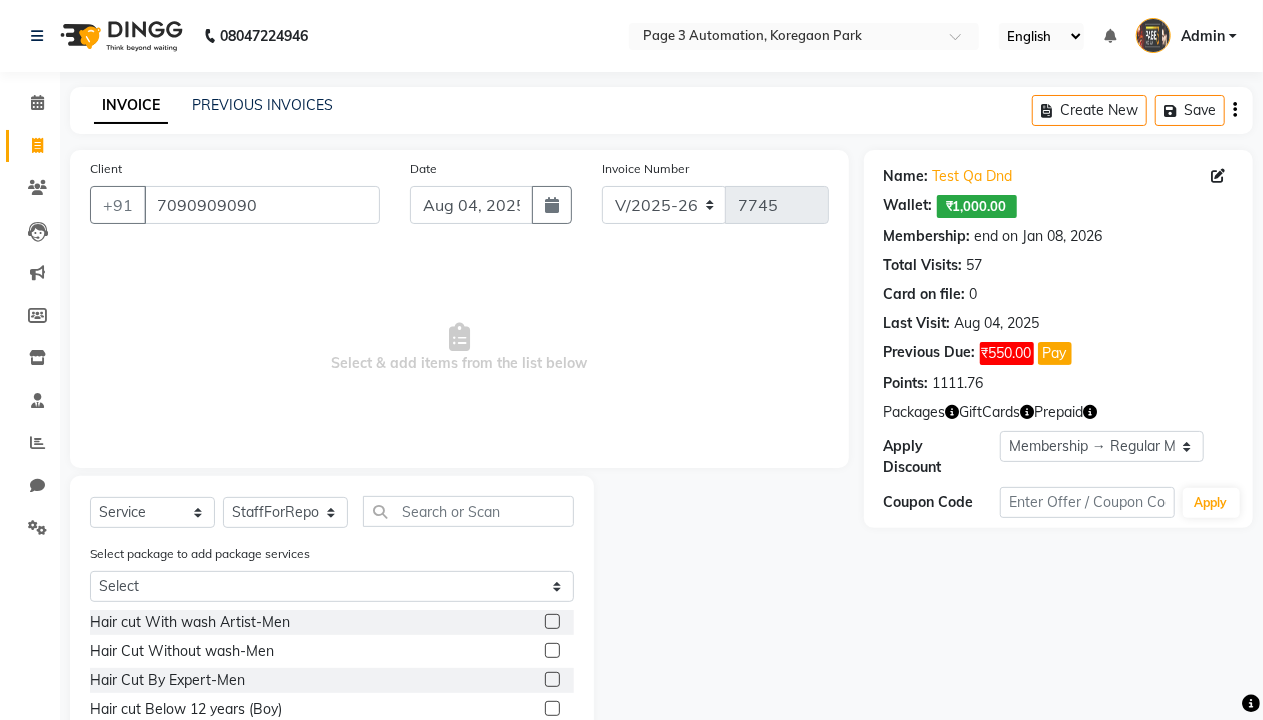 click 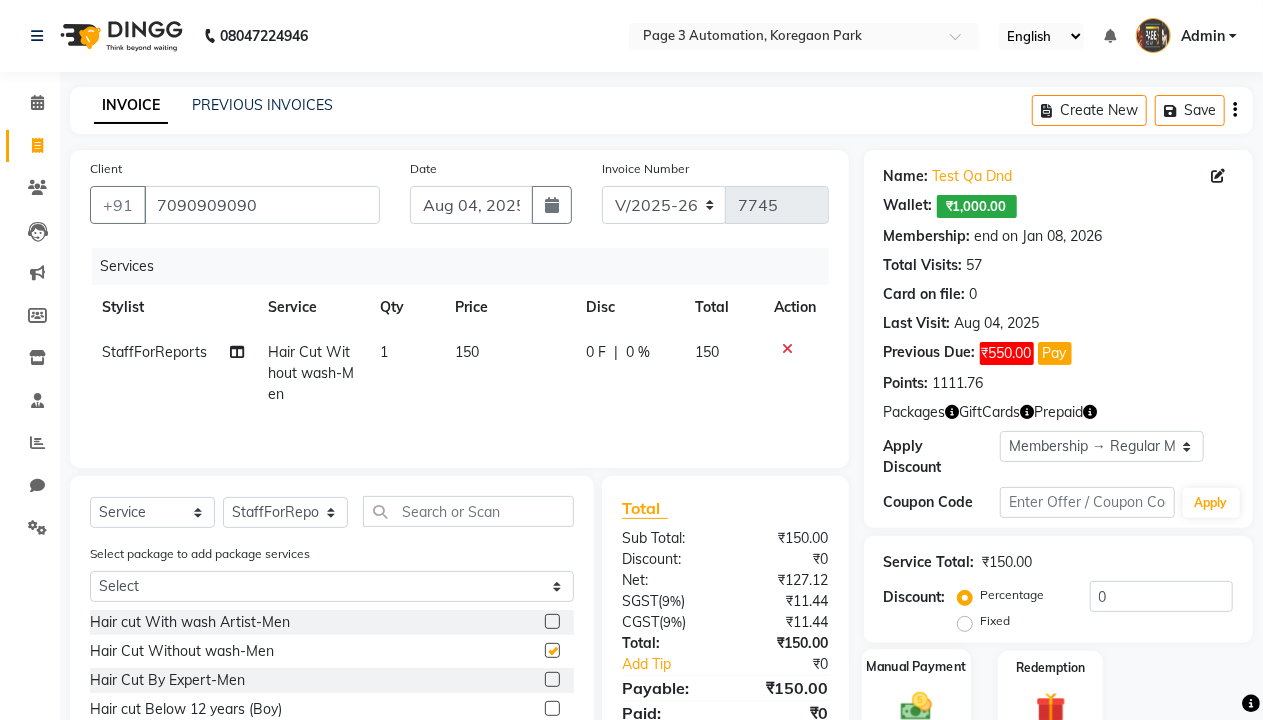 click 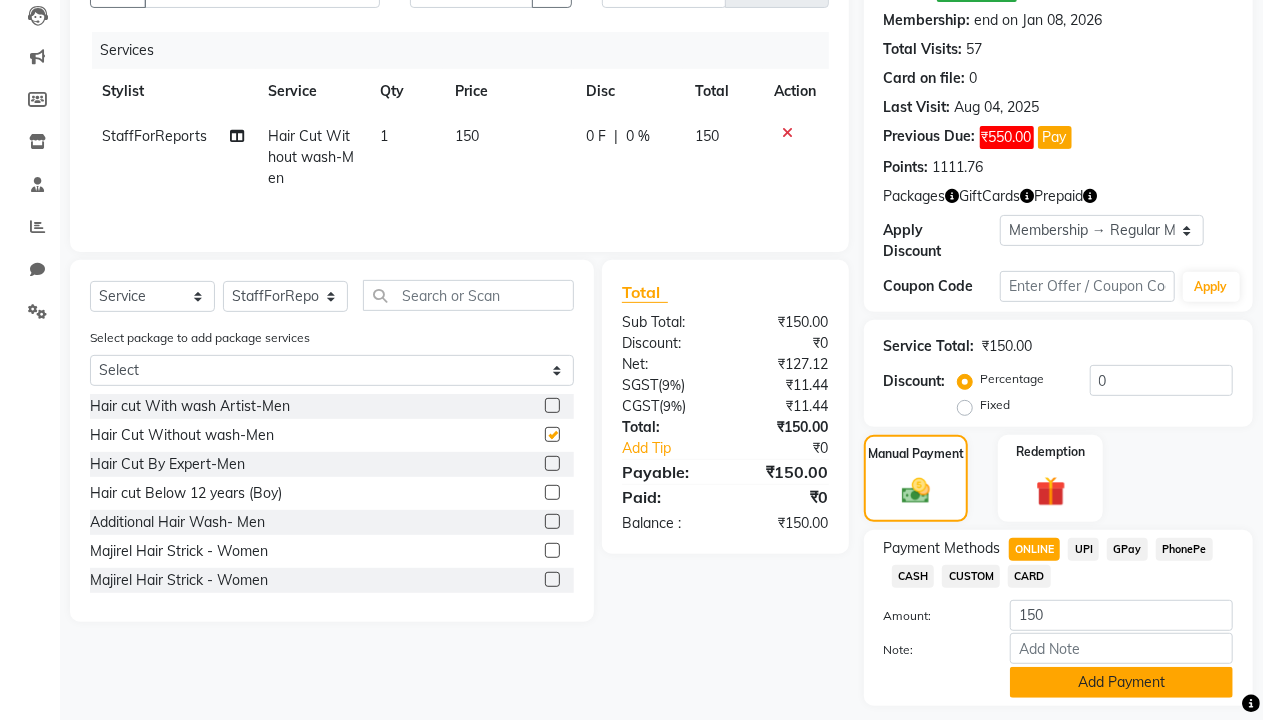 click on "Add Payment" 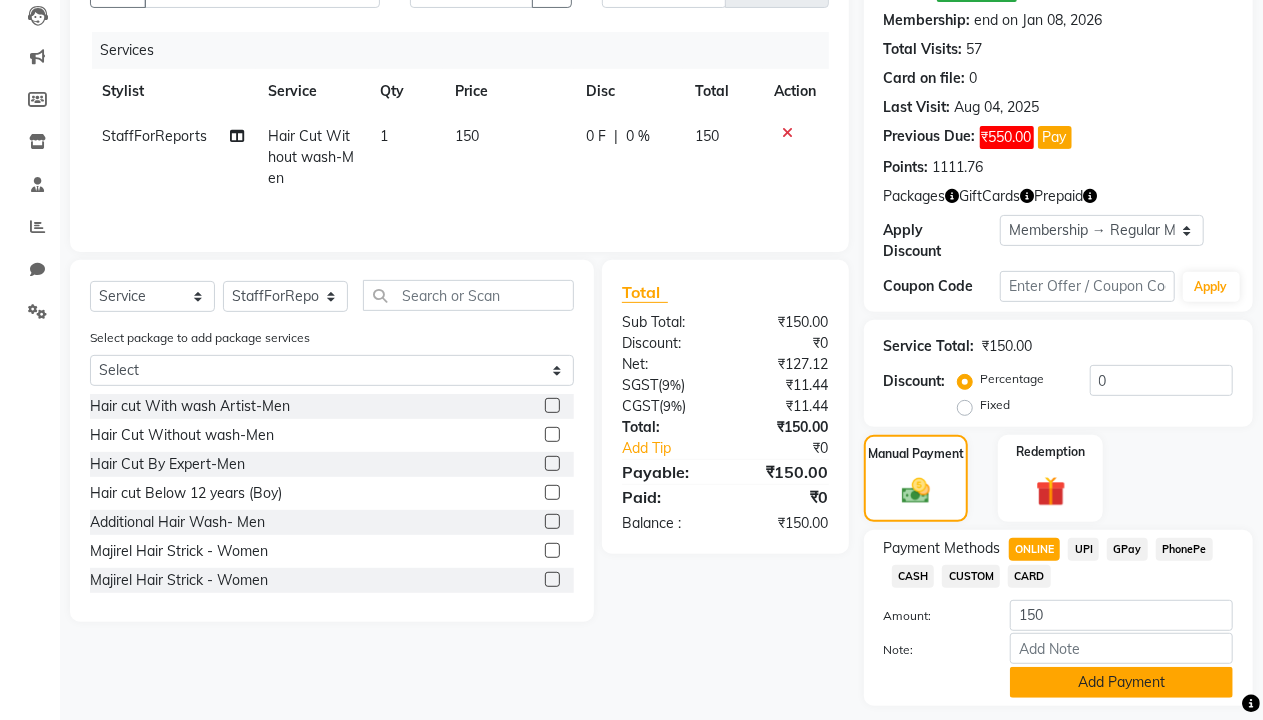 checkbox on "false" 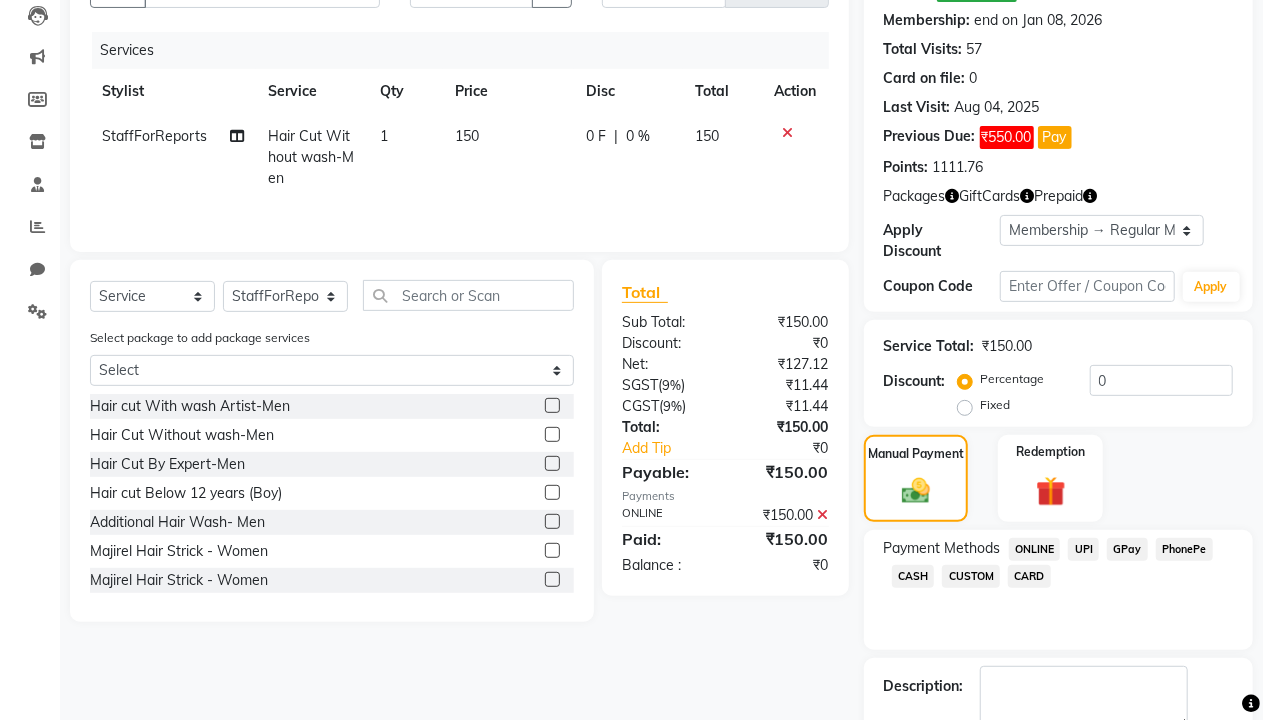 scroll, scrollTop: 328, scrollLeft: 0, axis: vertical 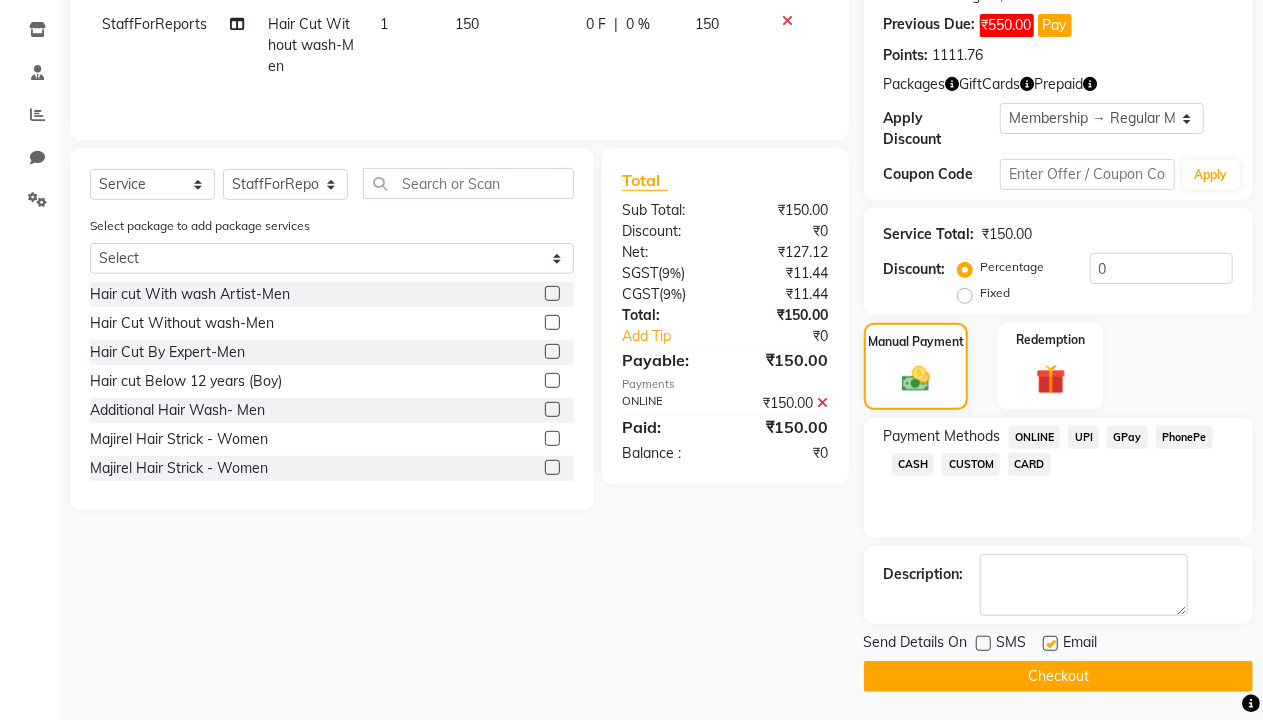 click 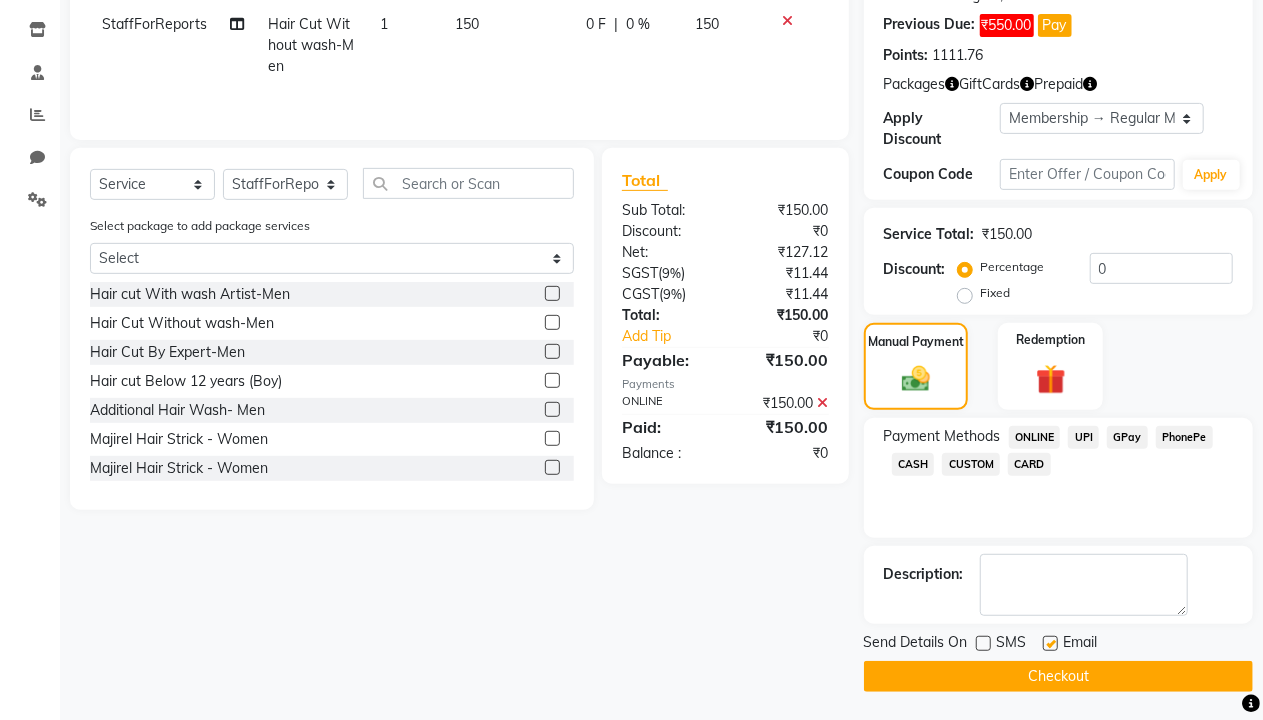 click at bounding box center (1049, 644) 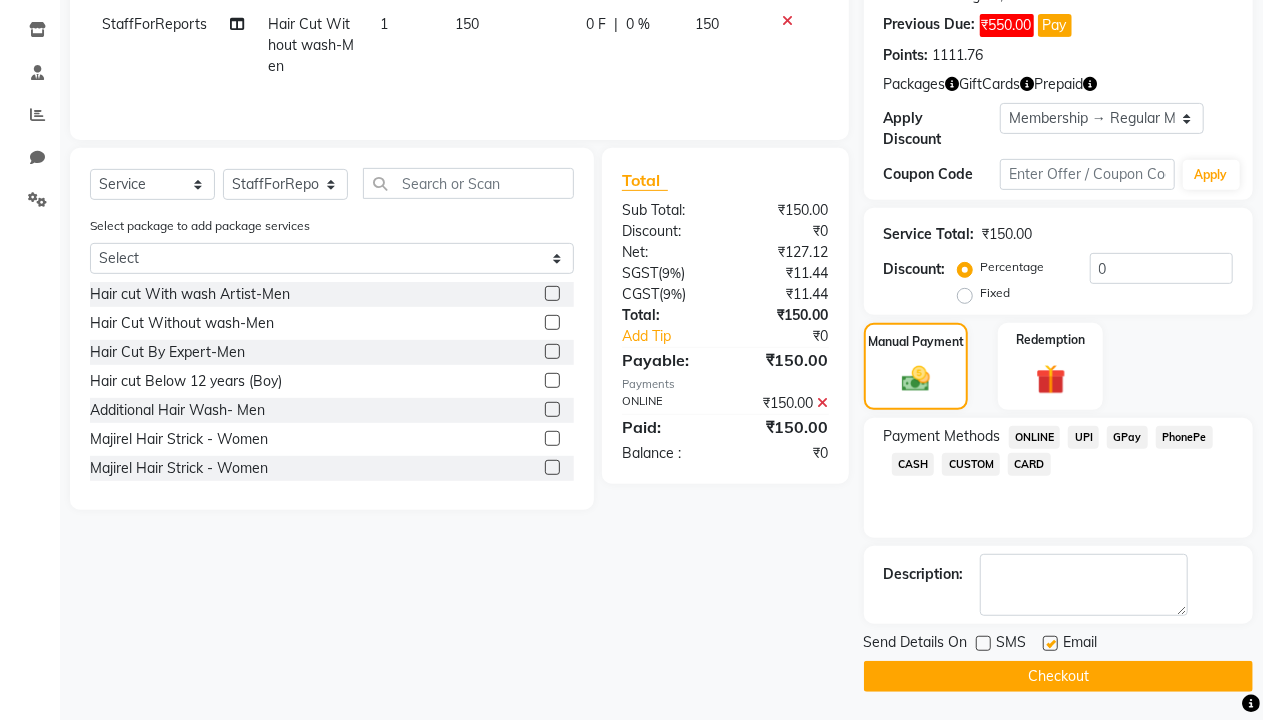 checkbox on "false" 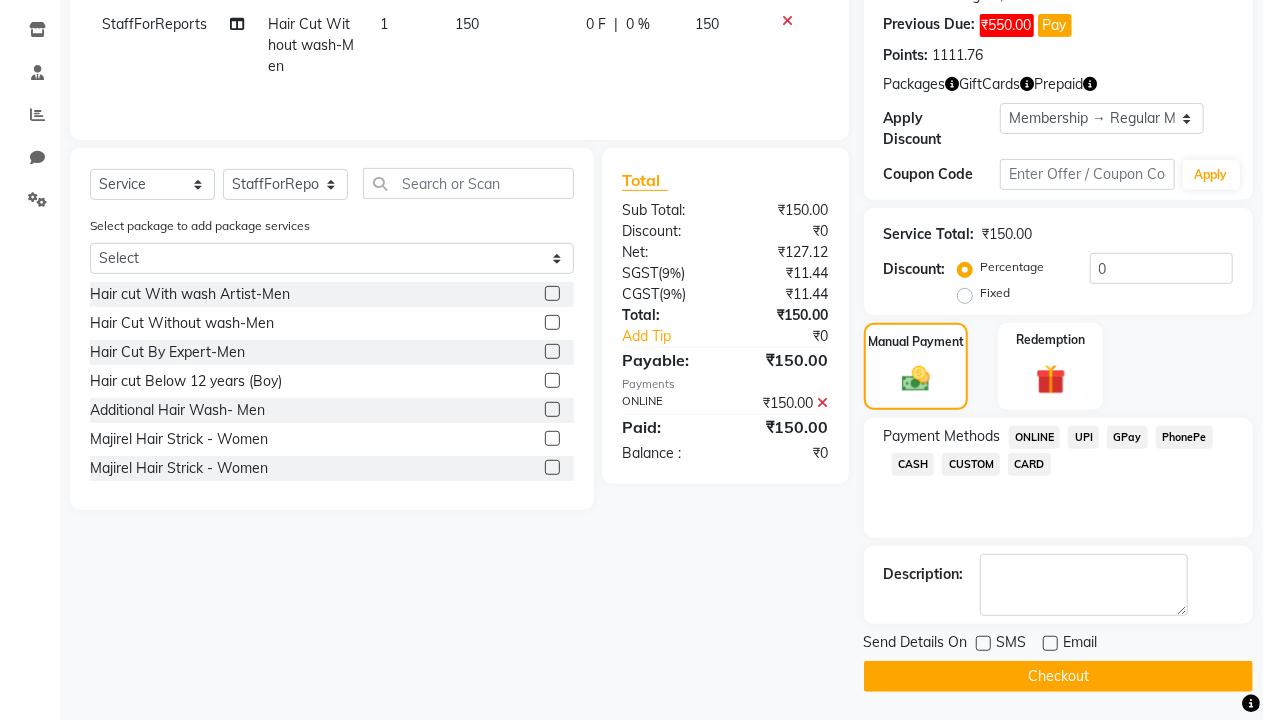 click on "Checkout" 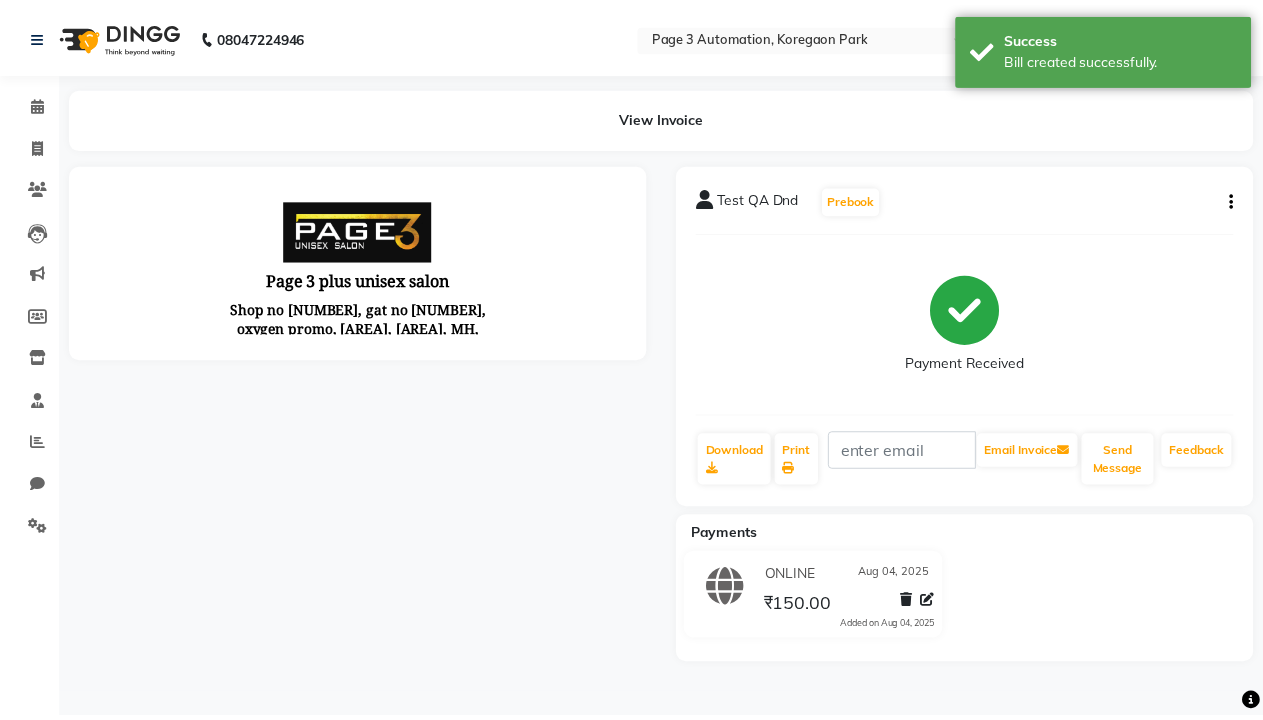 scroll, scrollTop: 0, scrollLeft: 0, axis: both 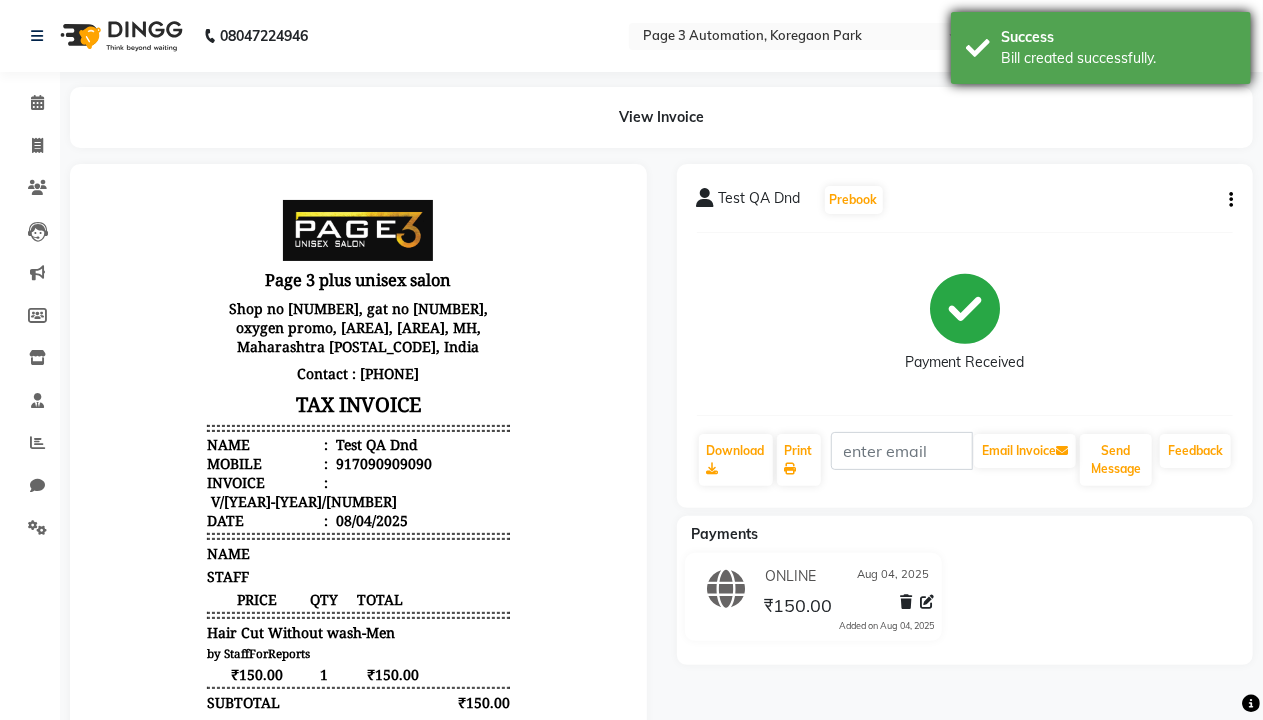 click on "Bill created successfully." at bounding box center [1118, 58] 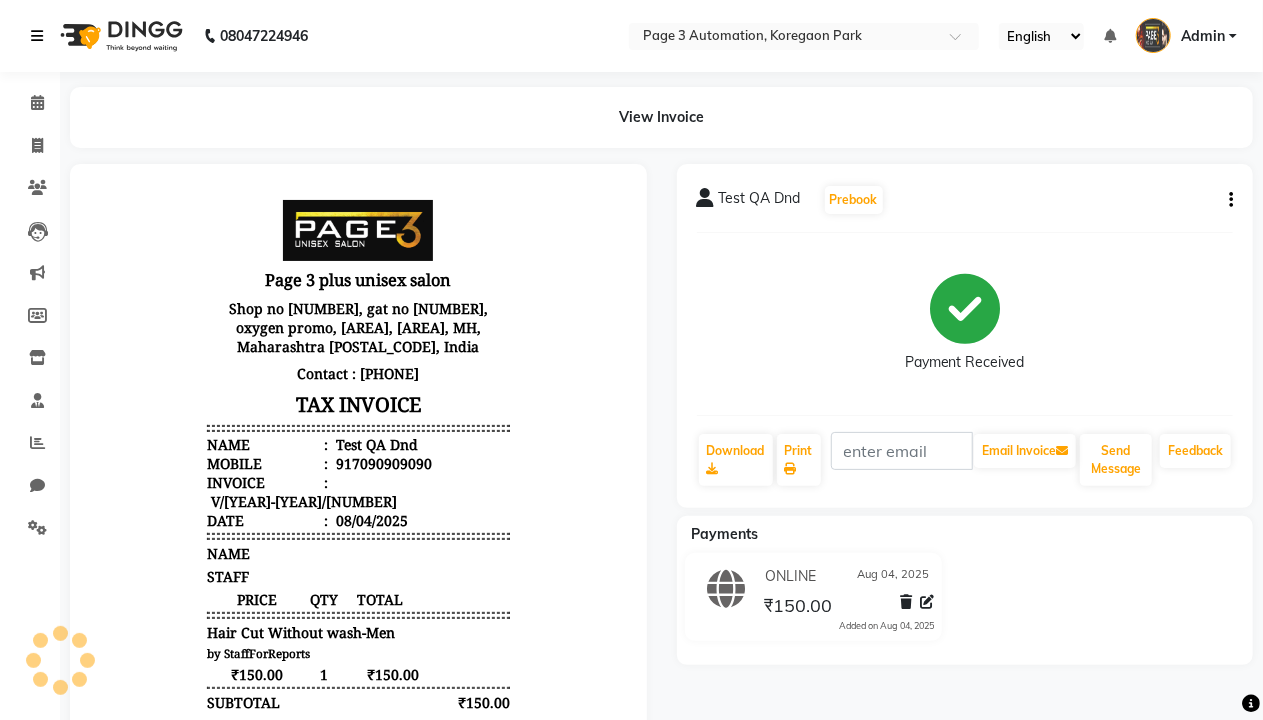 click at bounding box center (37, 36) 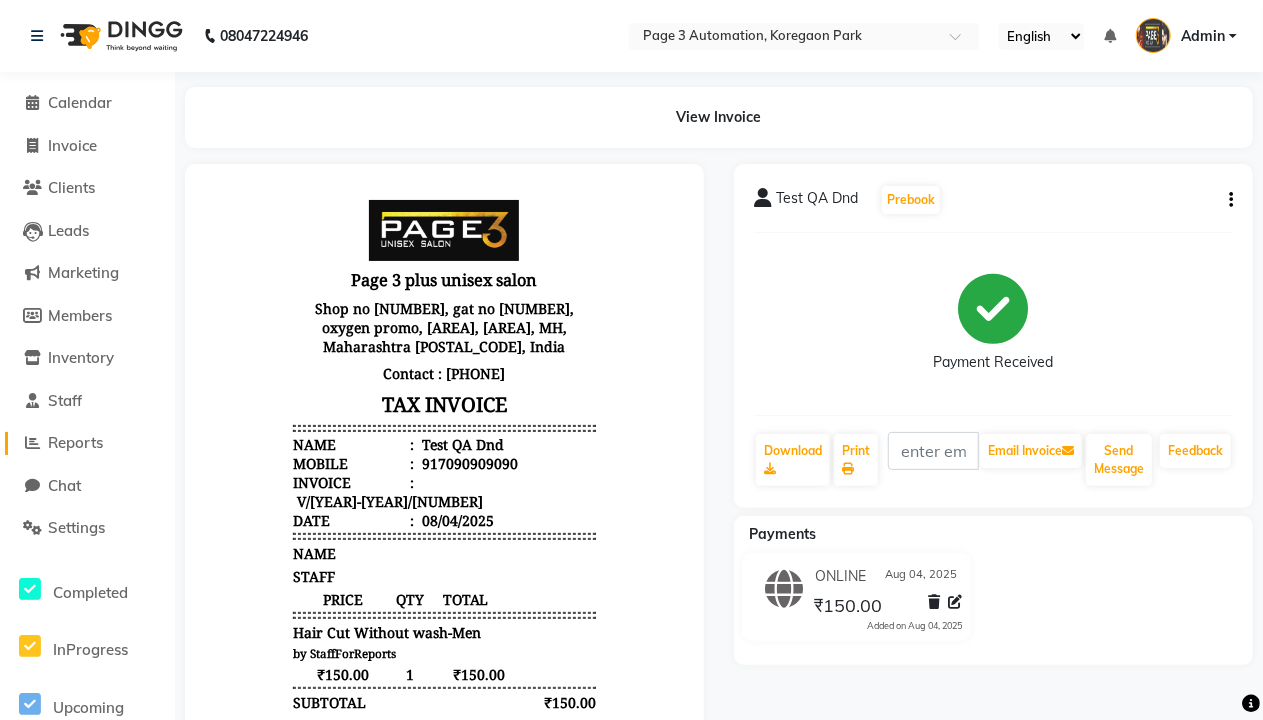 click on "Reports" 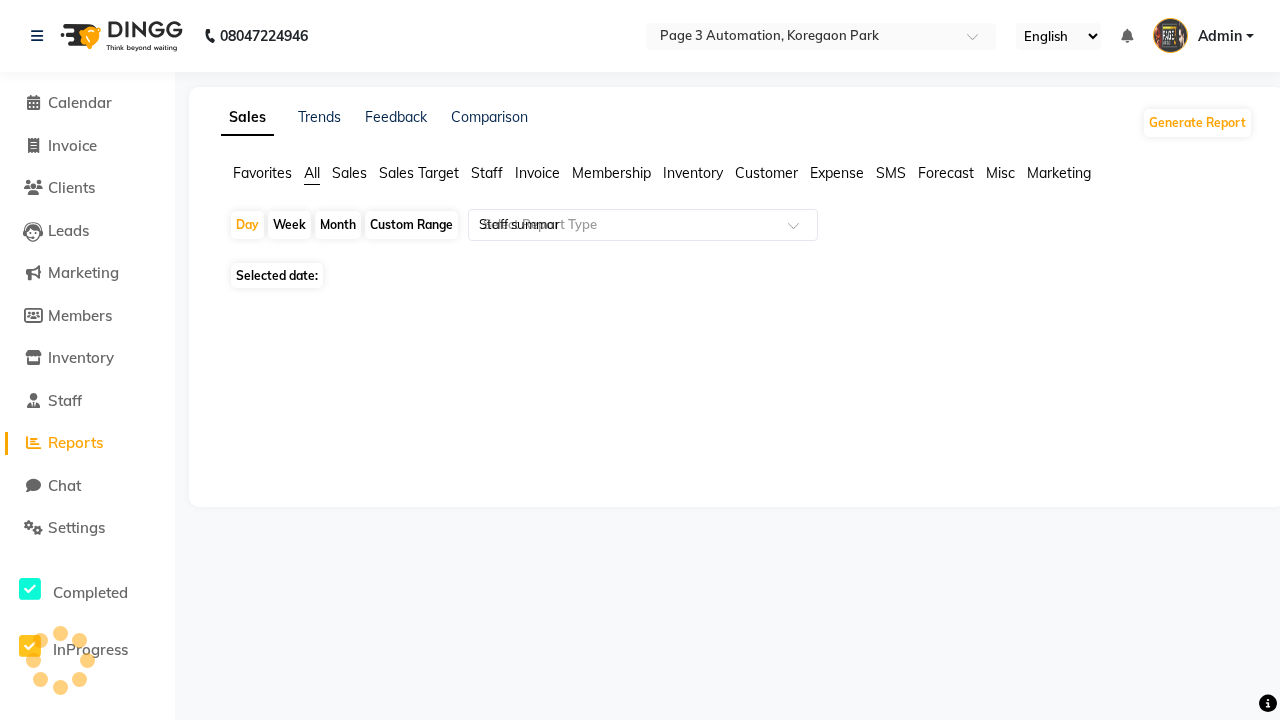 type on "Staff summary" 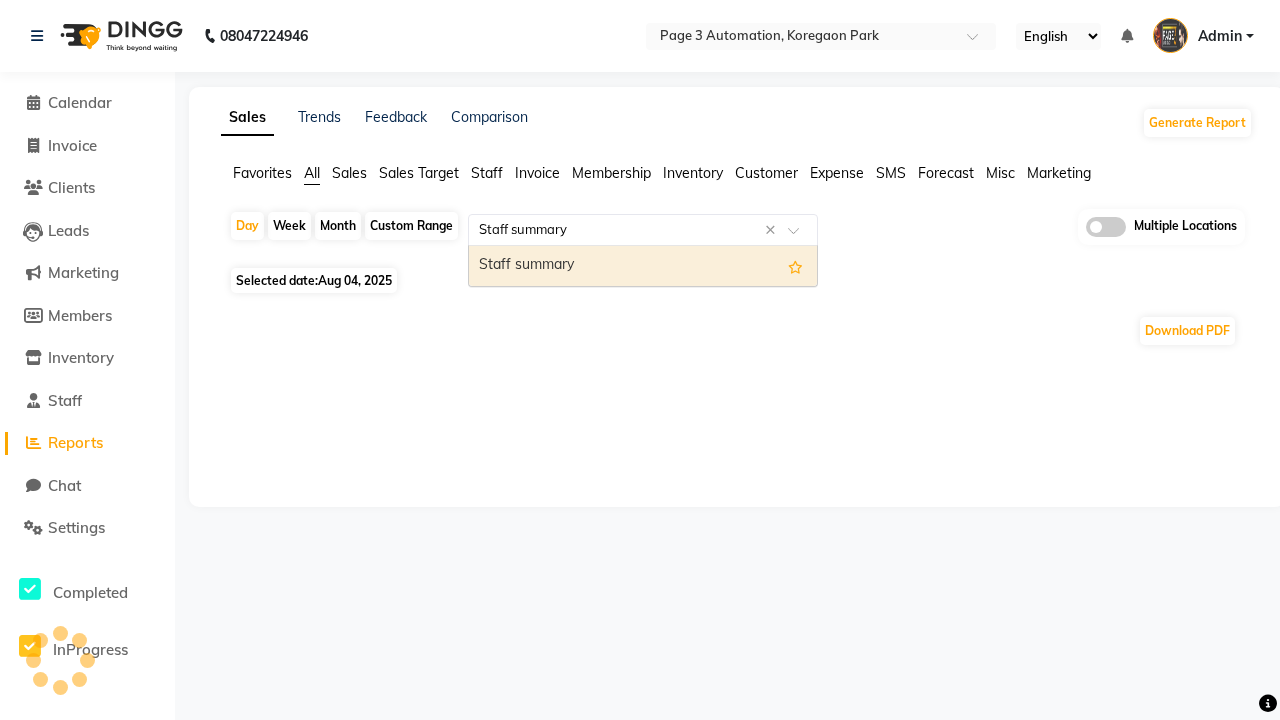 click on "Staff summary" at bounding box center (643, 266) 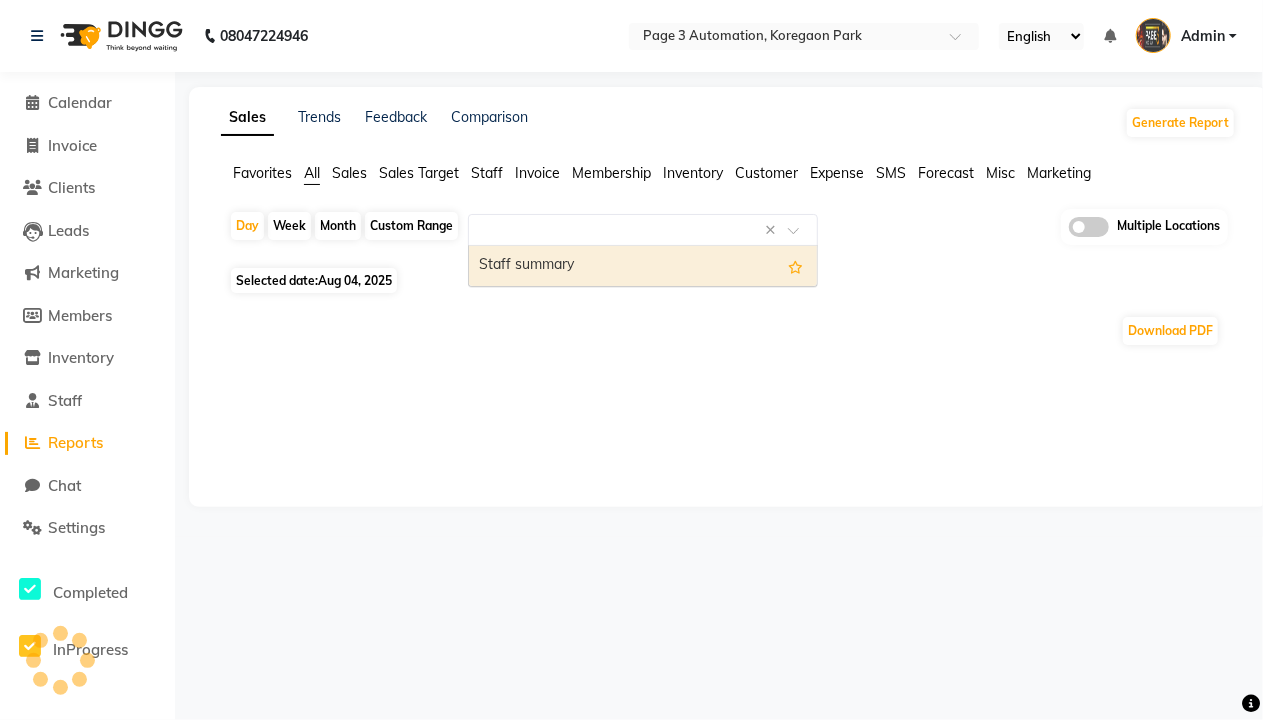 select on "full_report" 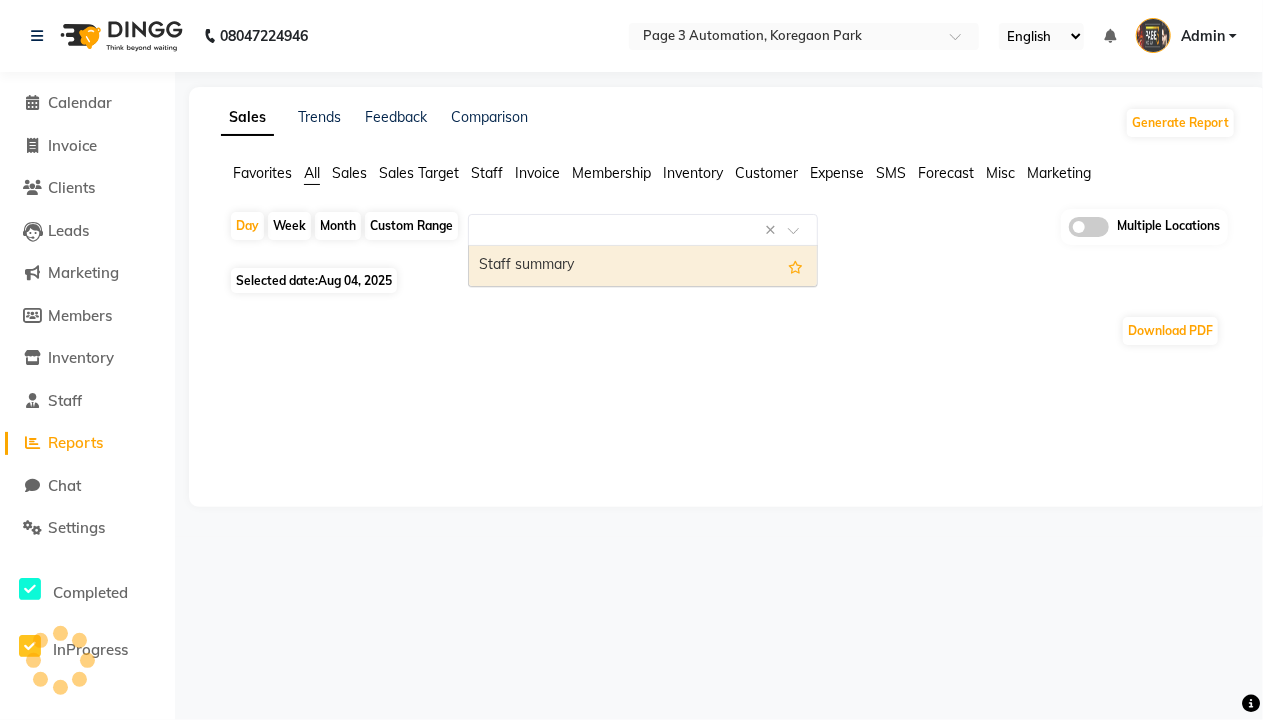 select on "csv" 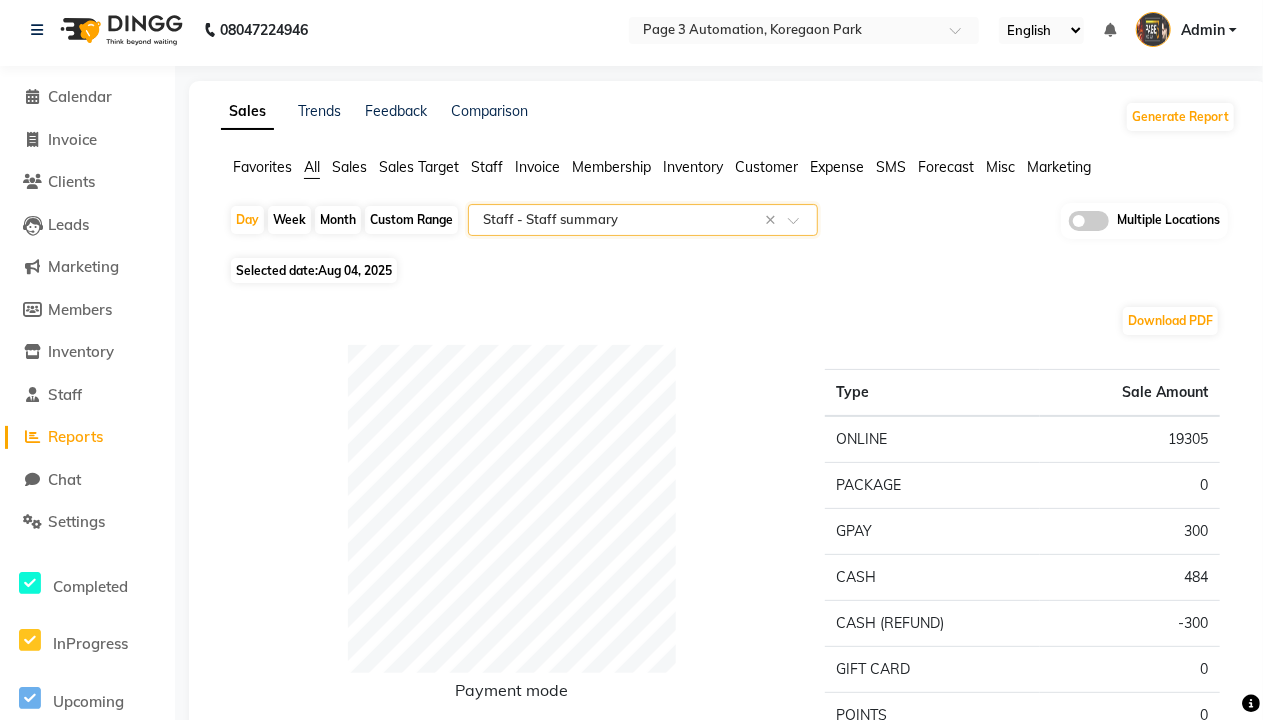 scroll, scrollTop: 0, scrollLeft: 0, axis: both 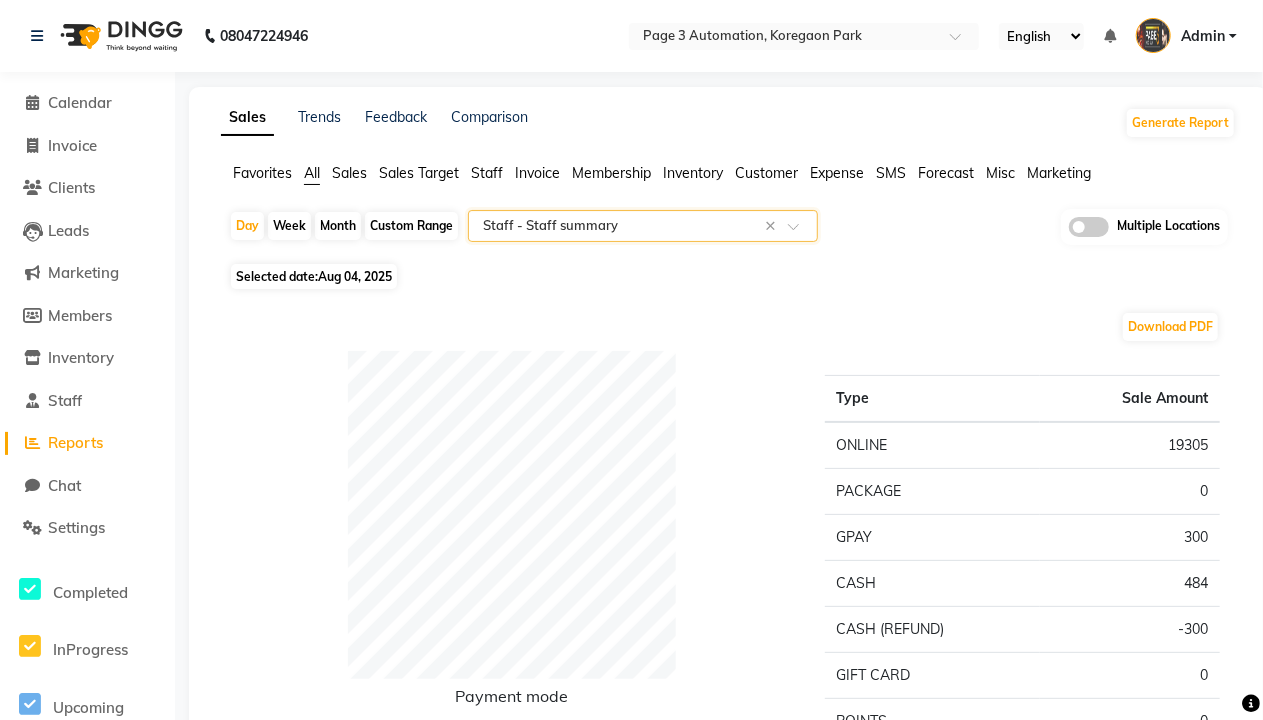 click on "Admin" at bounding box center (1203, 36) 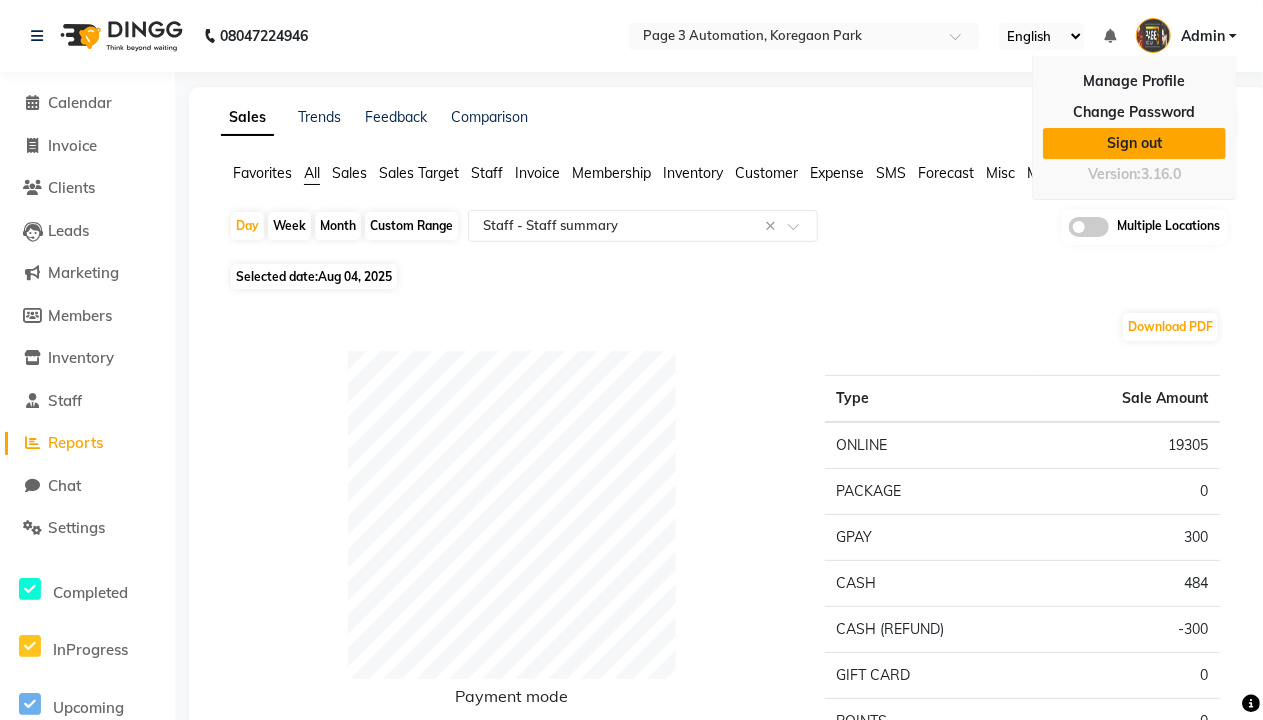 click on "Sign out" at bounding box center [1134, 143] 